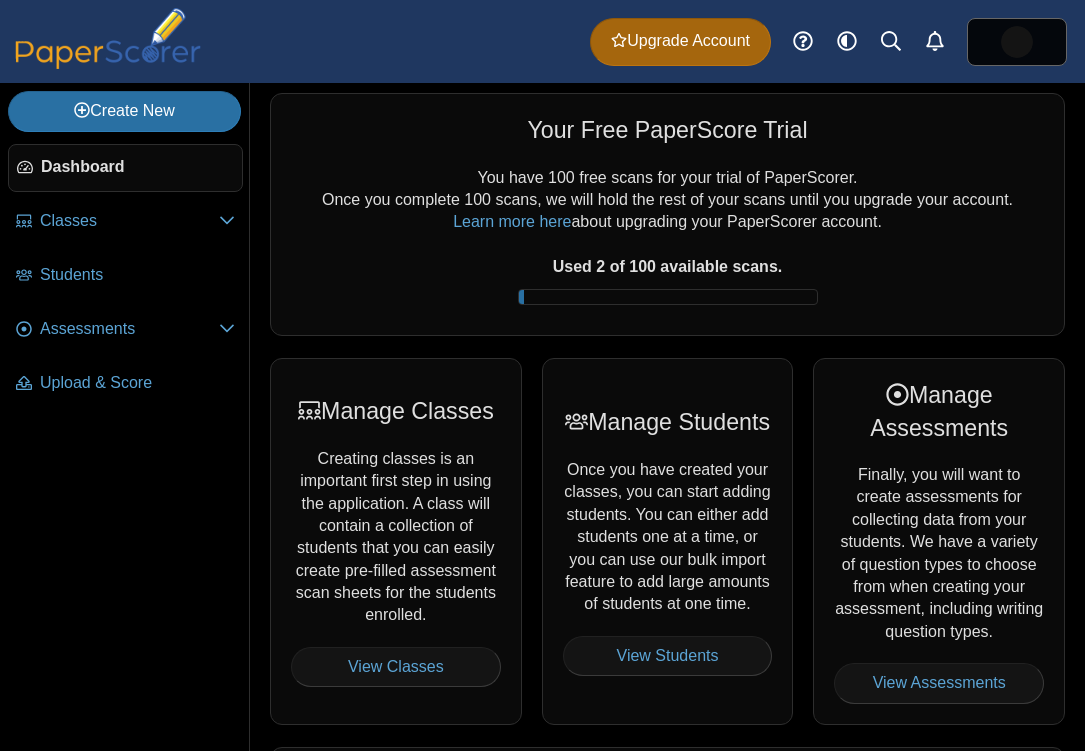 scroll, scrollTop: 0, scrollLeft: 0, axis: both 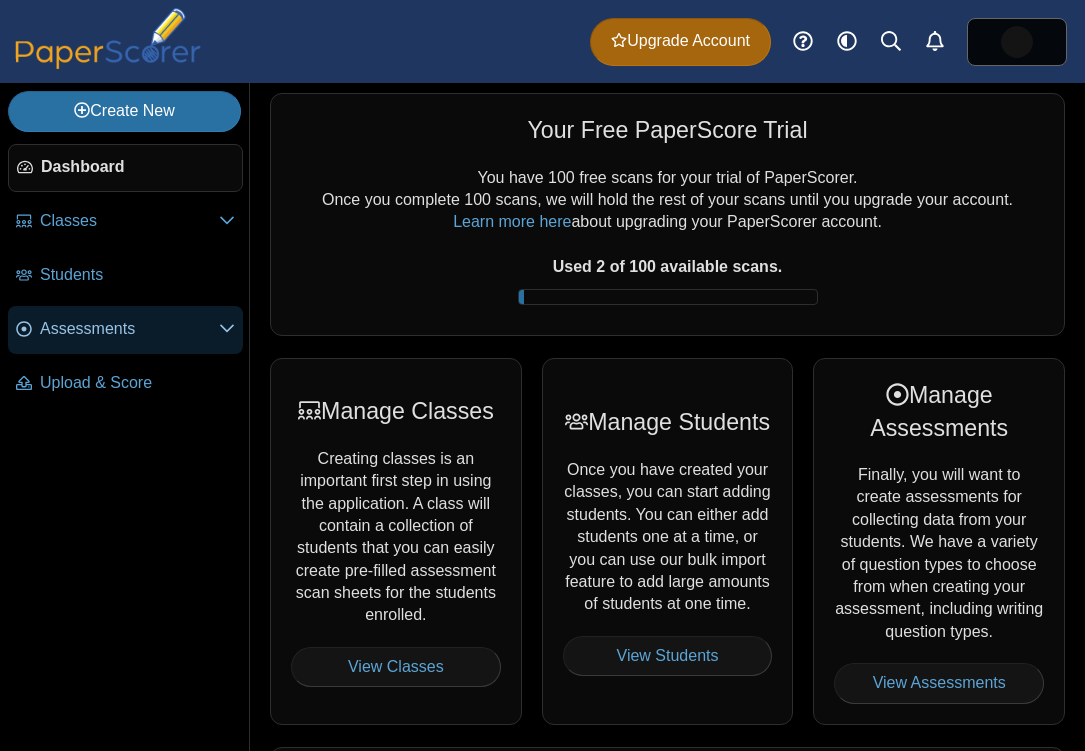 click on "Assessments" at bounding box center (129, 329) 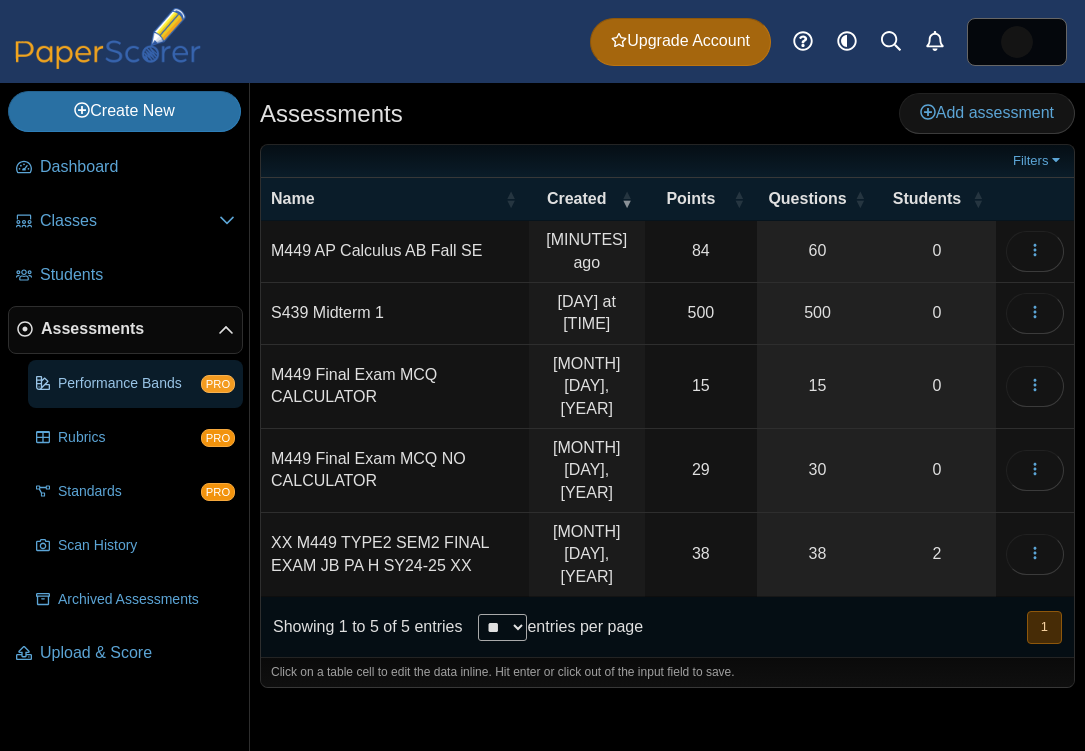 scroll, scrollTop: 0, scrollLeft: 0, axis: both 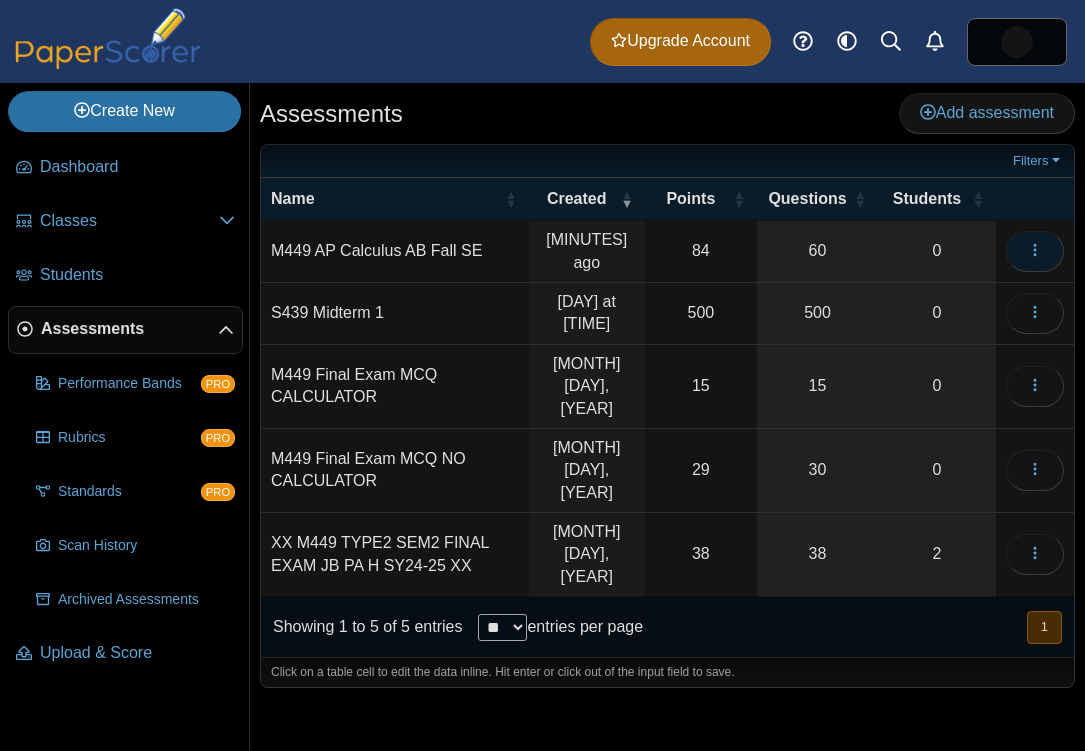 click 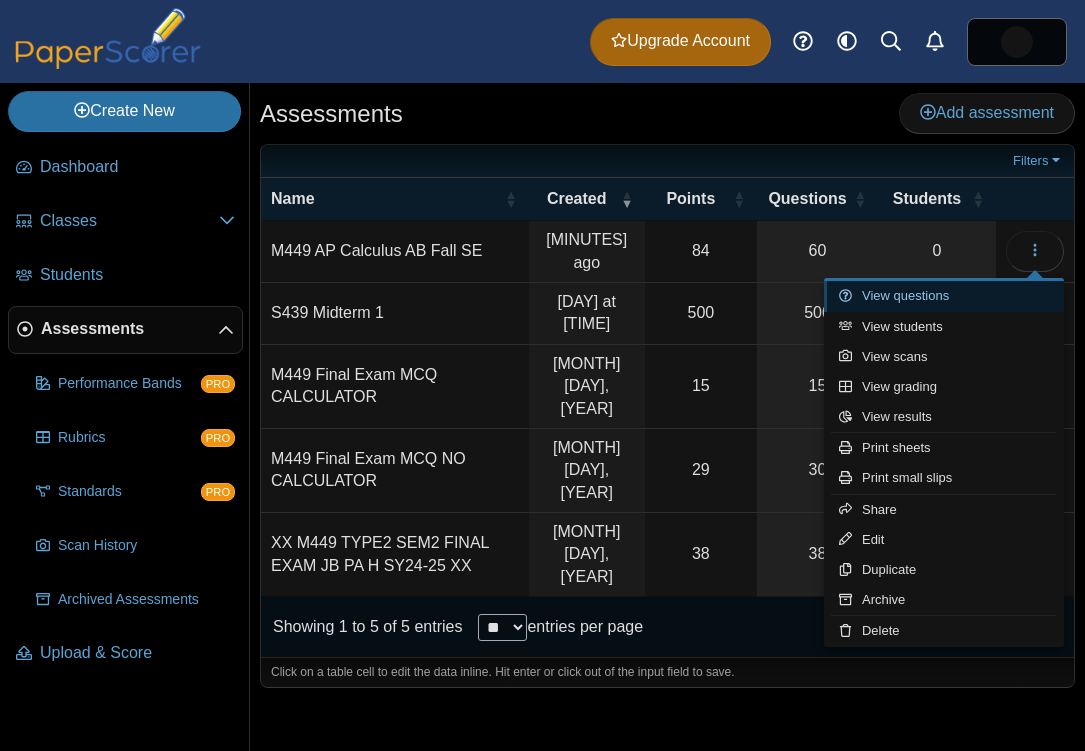 click on "View questions" at bounding box center [944, 296] 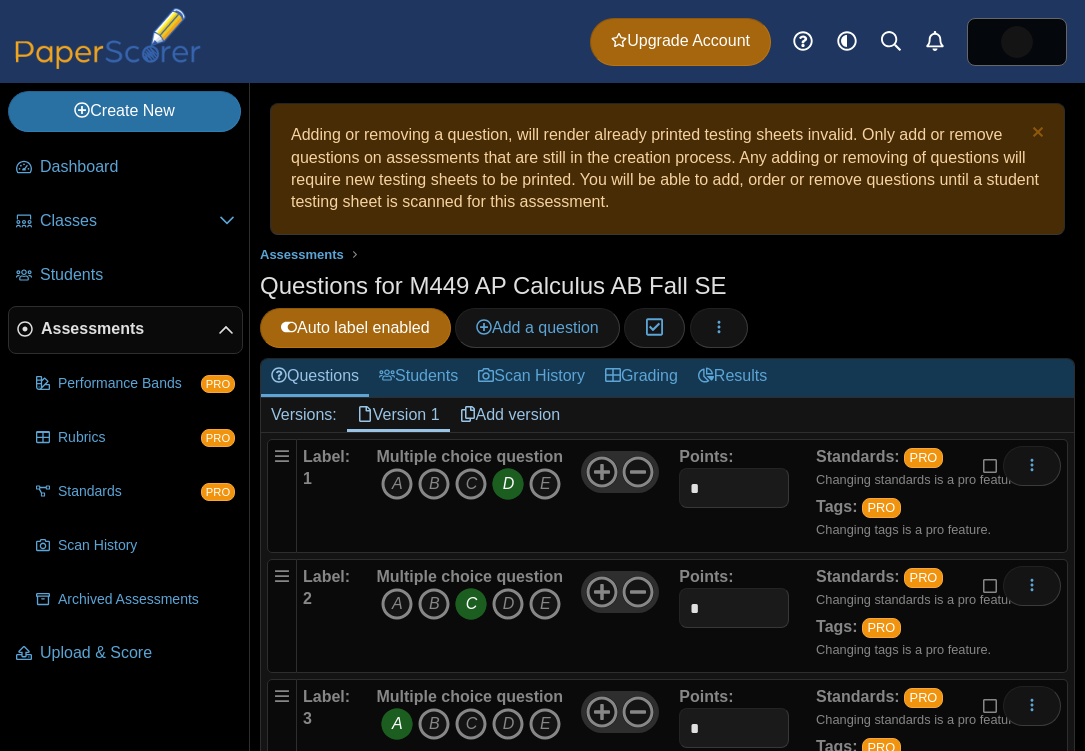 scroll, scrollTop: 0, scrollLeft: 0, axis: both 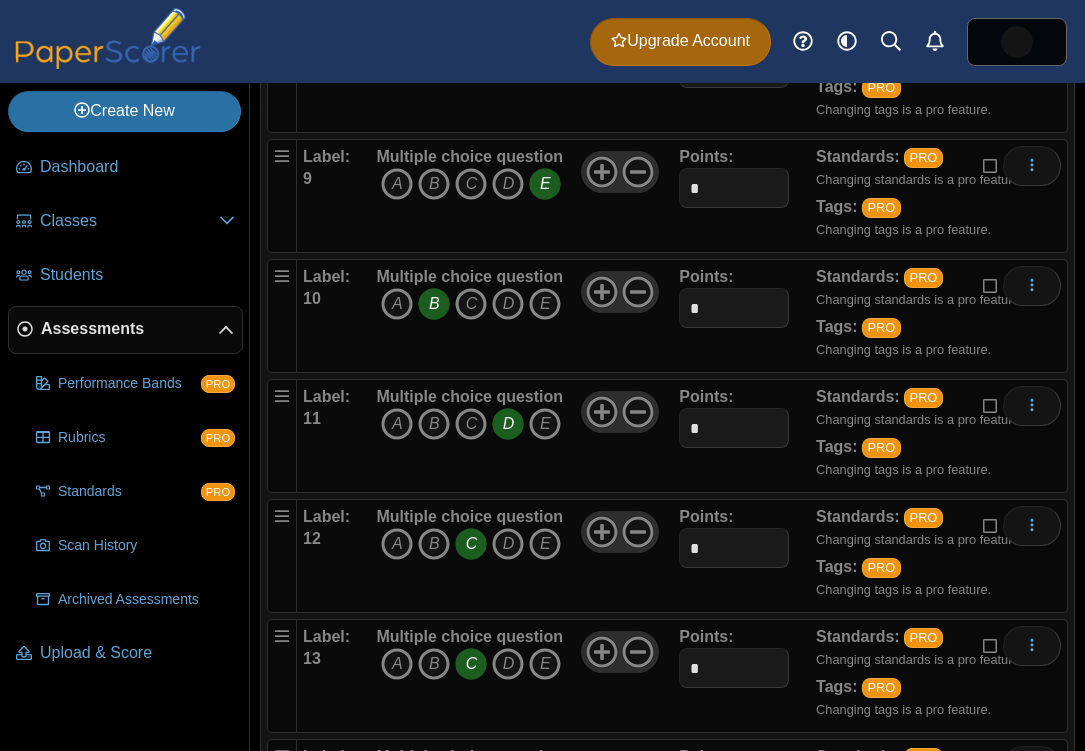 click on "Points:
*" at bounding box center [747, 436] 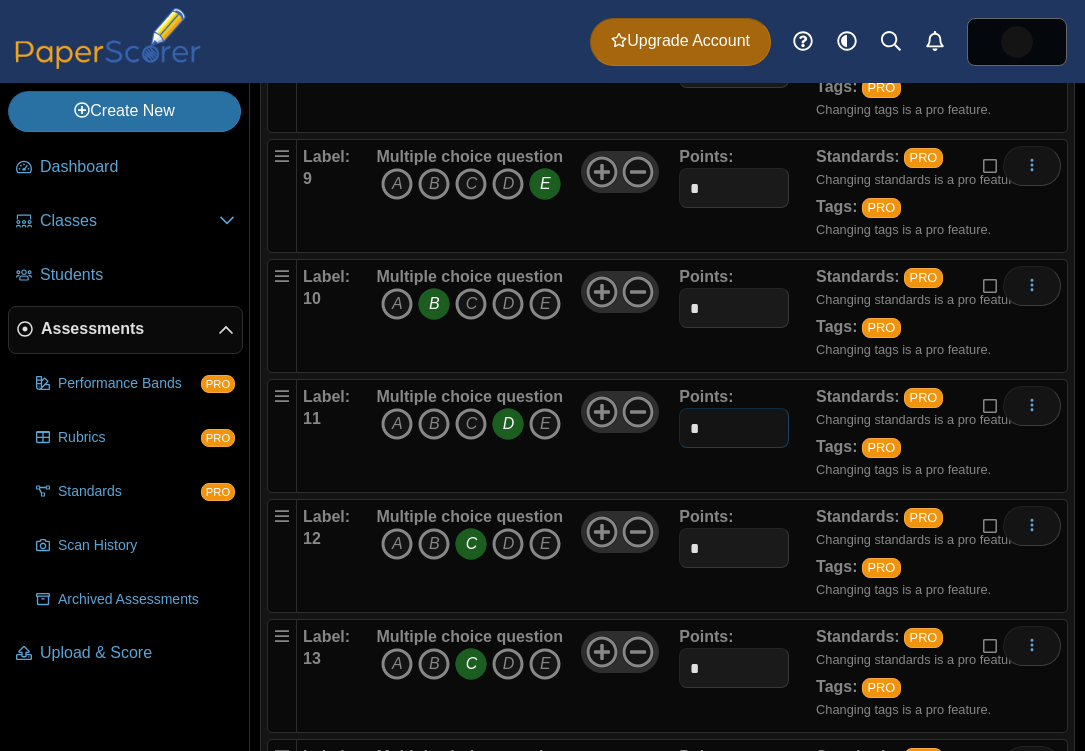 click on "*" at bounding box center (733, 428) 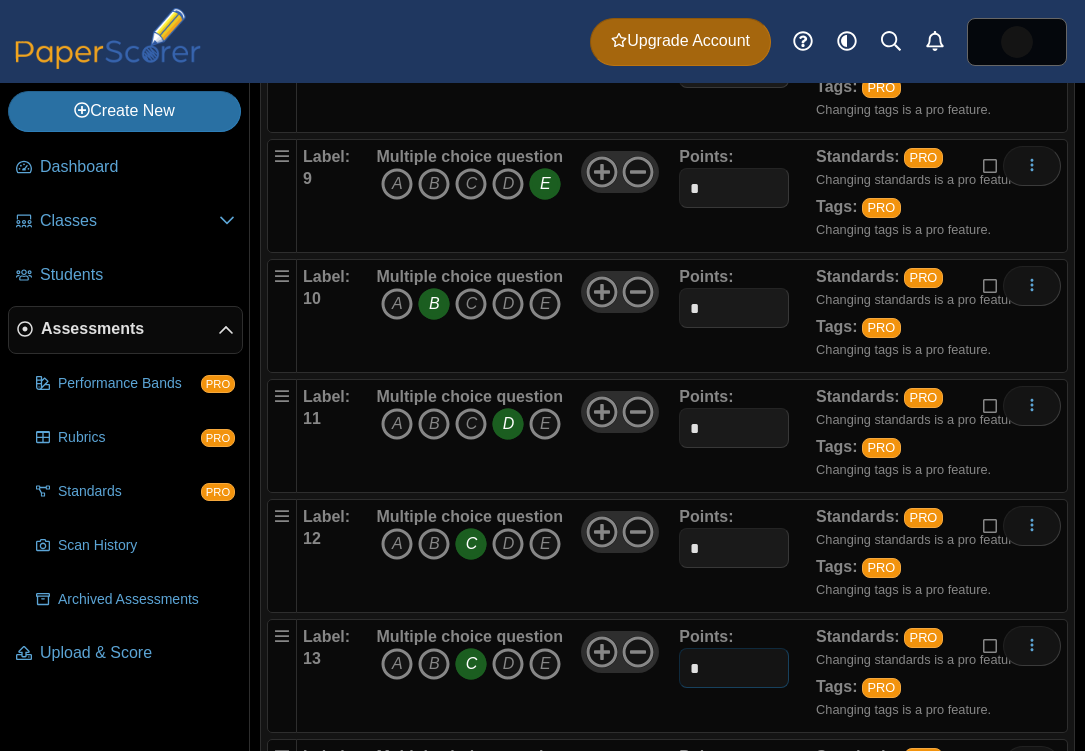 click on "*" at bounding box center (733, 668) 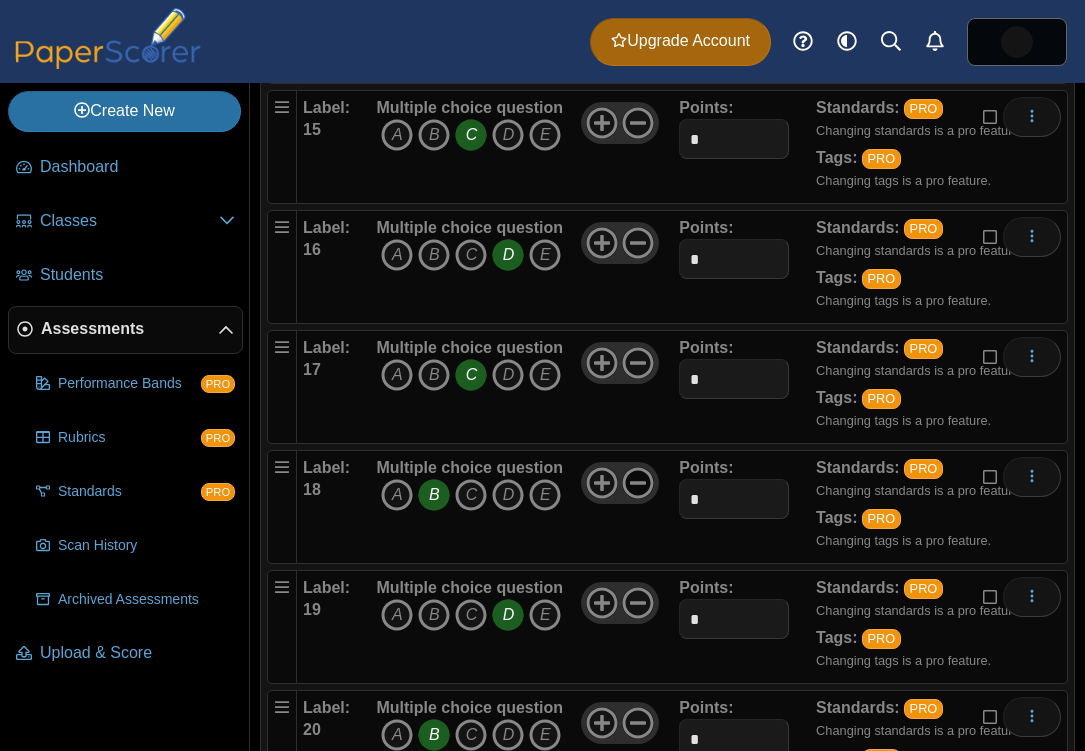 scroll, scrollTop: 2037, scrollLeft: 0, axis: vertical 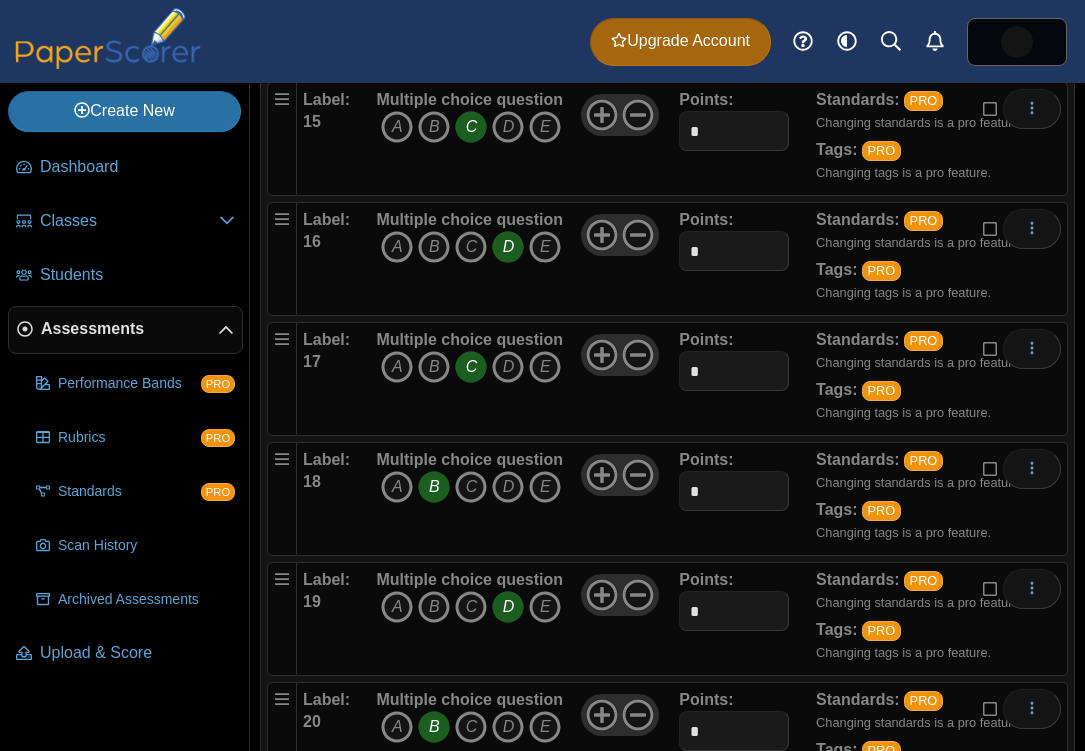 type on "*" 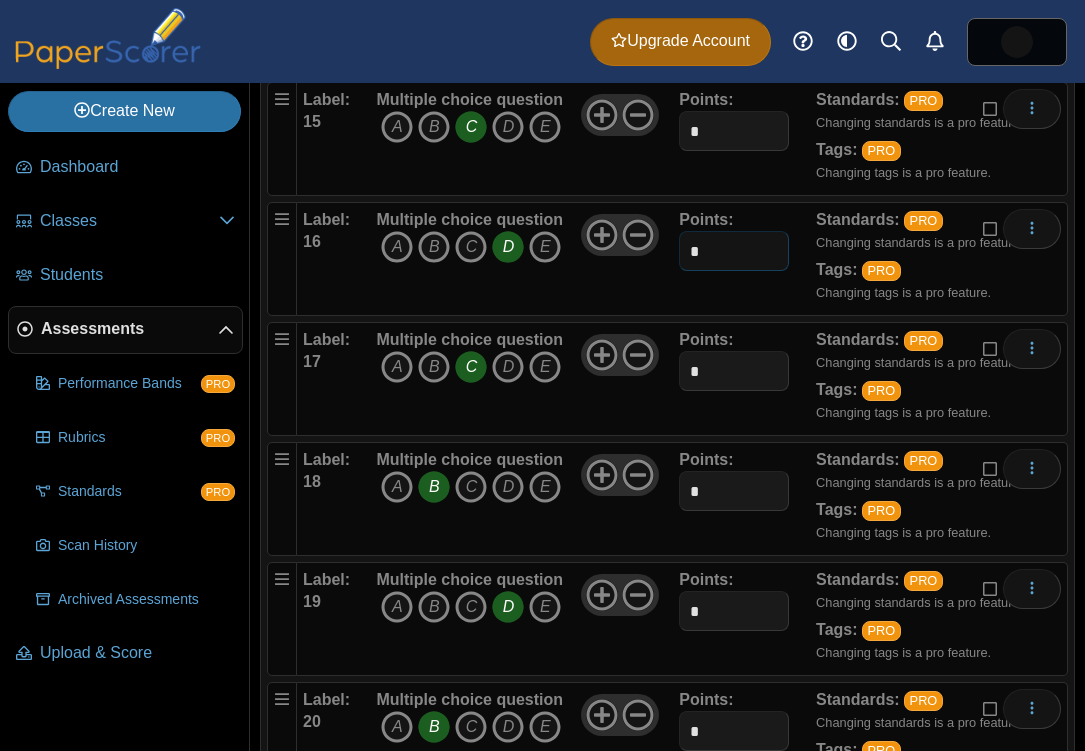click on "*" at bounding box center [733, 251] 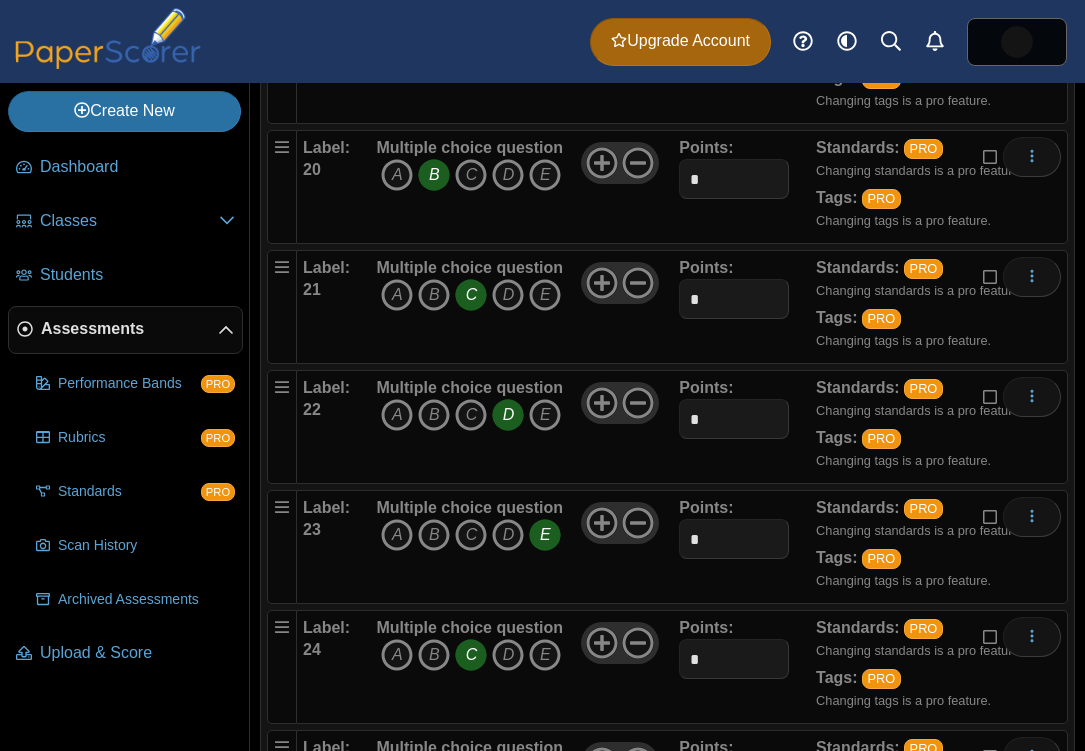 scroll, scrollTop: 2613, scrollLeft: 0, axis: vertical 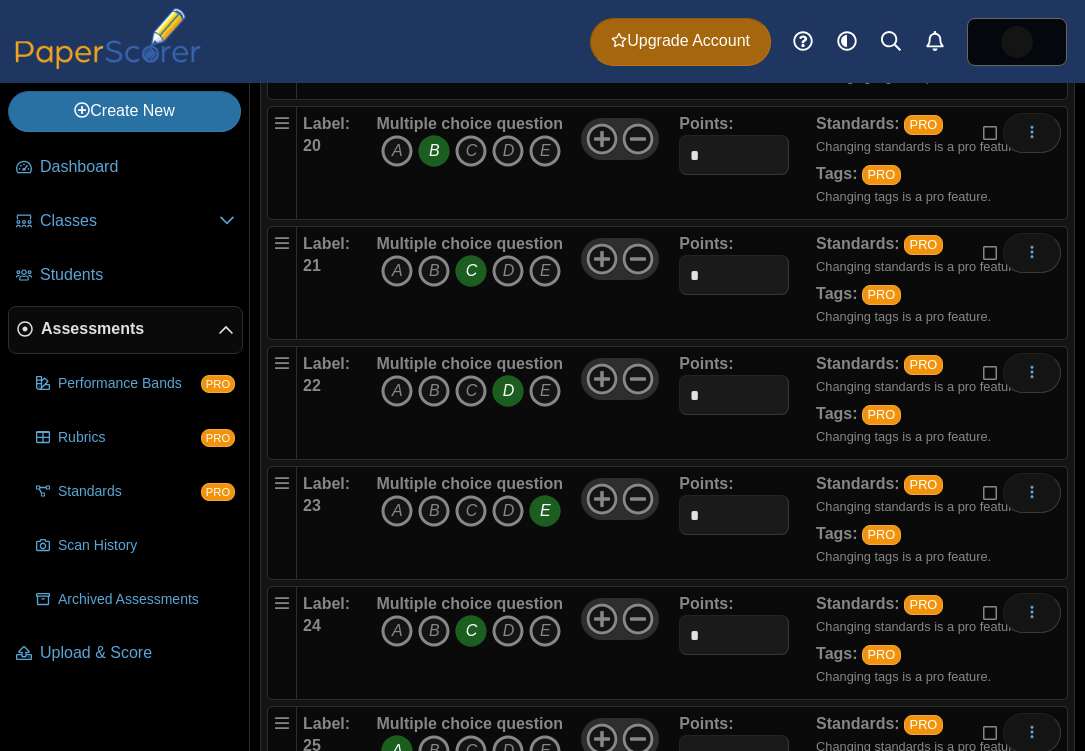 type on "*" 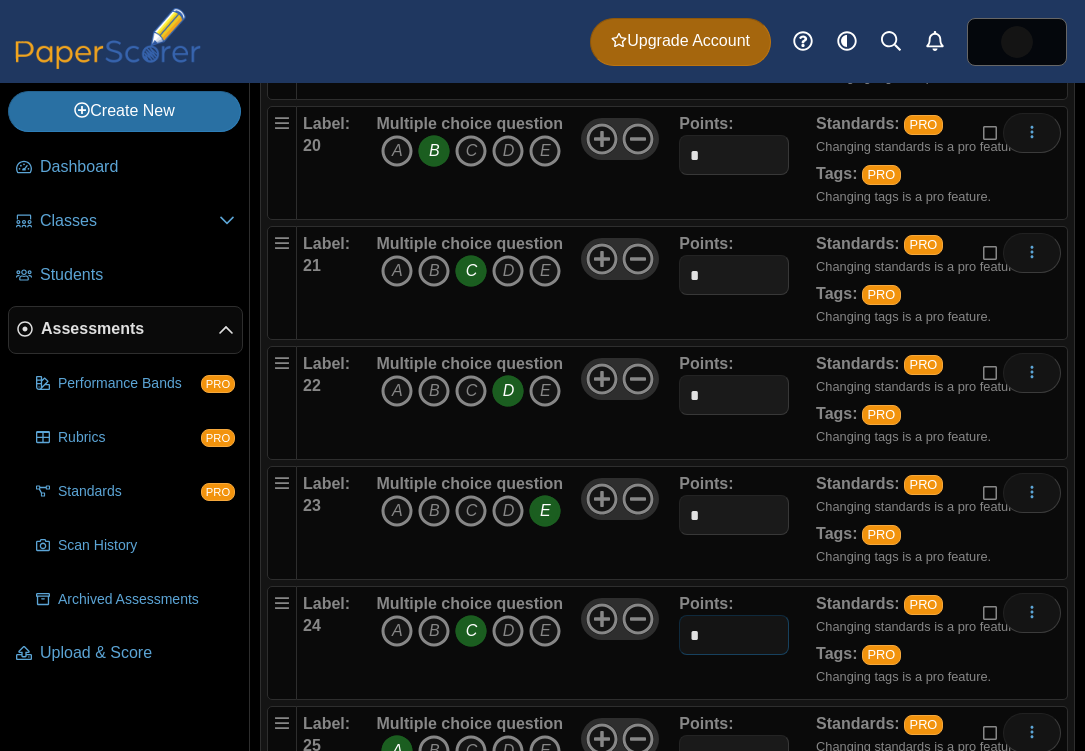 click on "*" at bounding box center [733, 635] 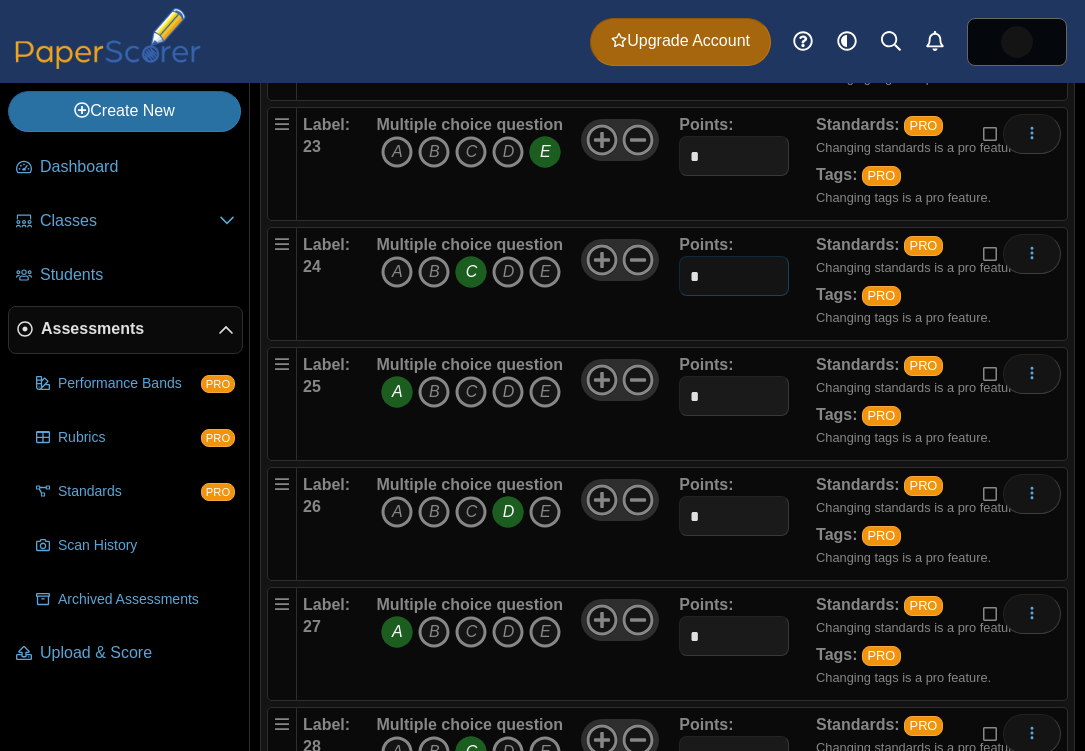 scroll, scrollTop: 2992, scrollLeft: 0, axis: vertical 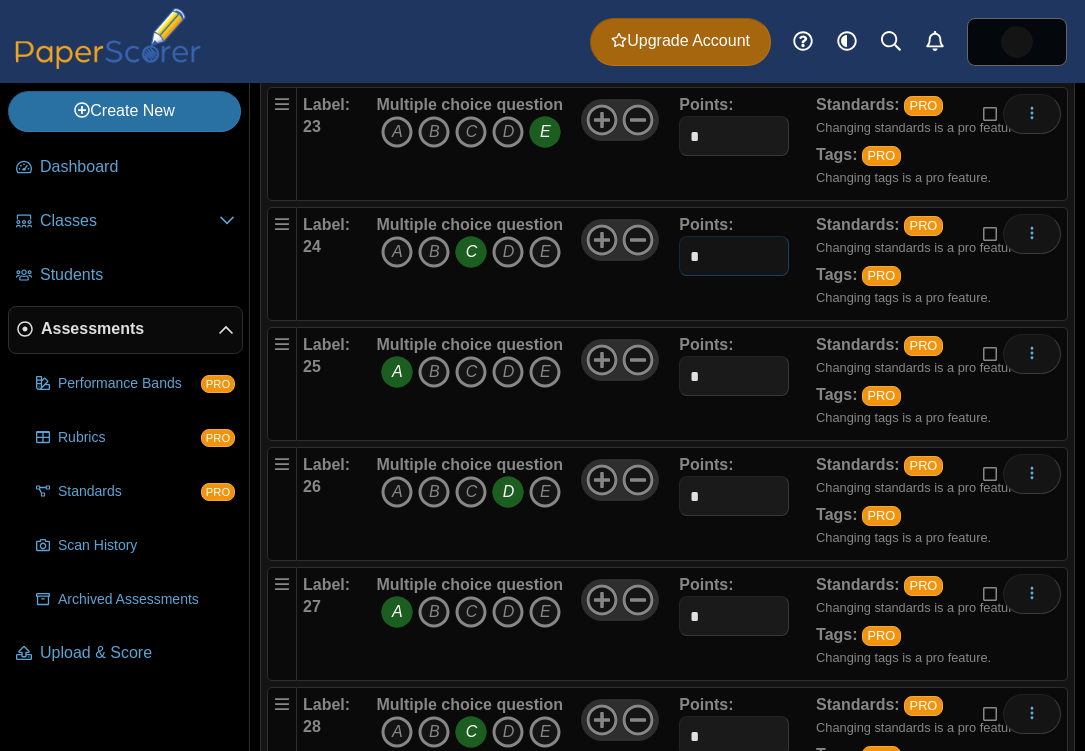 type on "*" 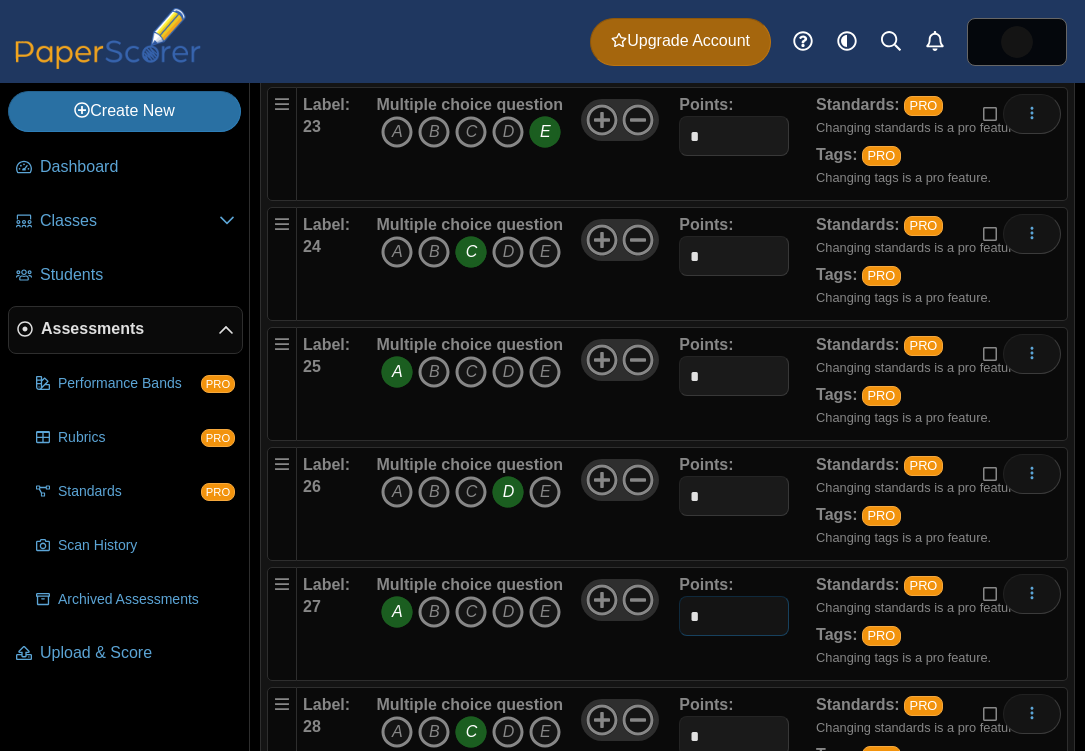 click on "*" at bounding box center [733, 616] 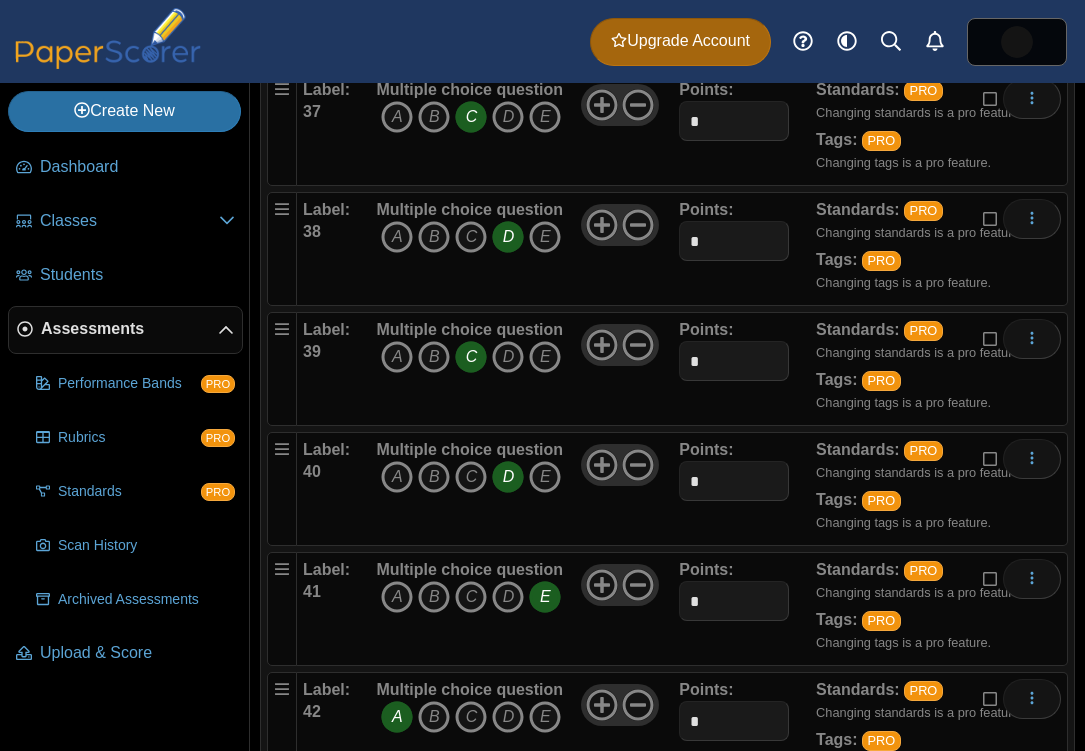 scroll, scrollTop: 4777, scrollLeft: 0, axis: vertical 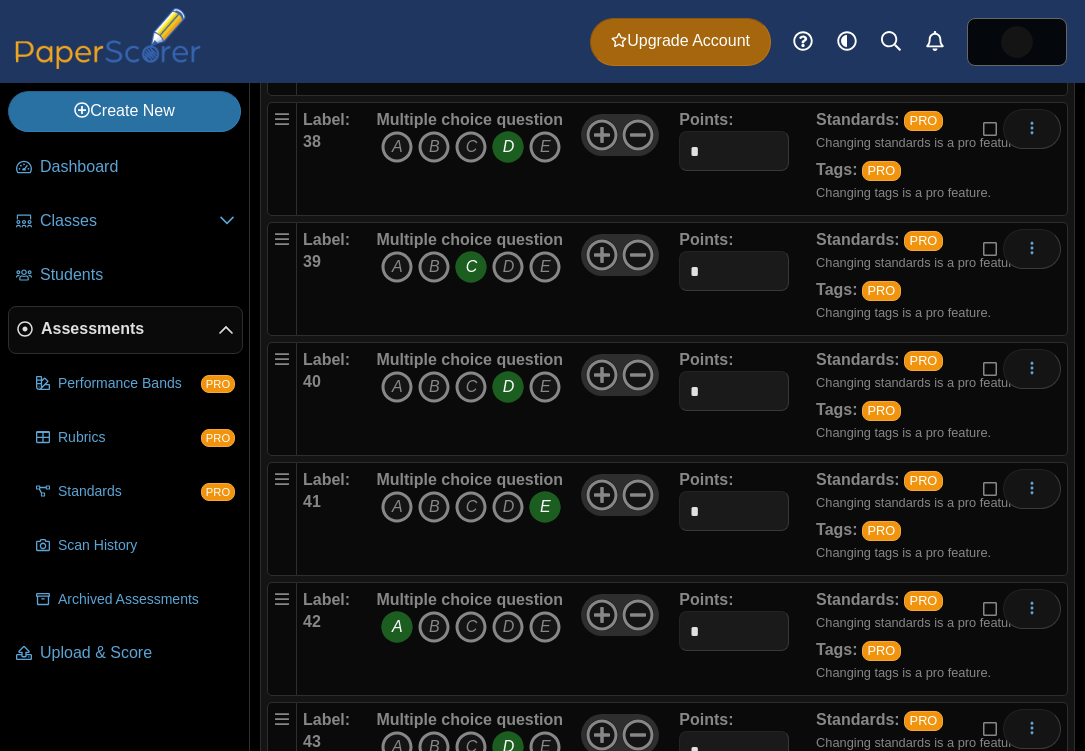 type on "*" 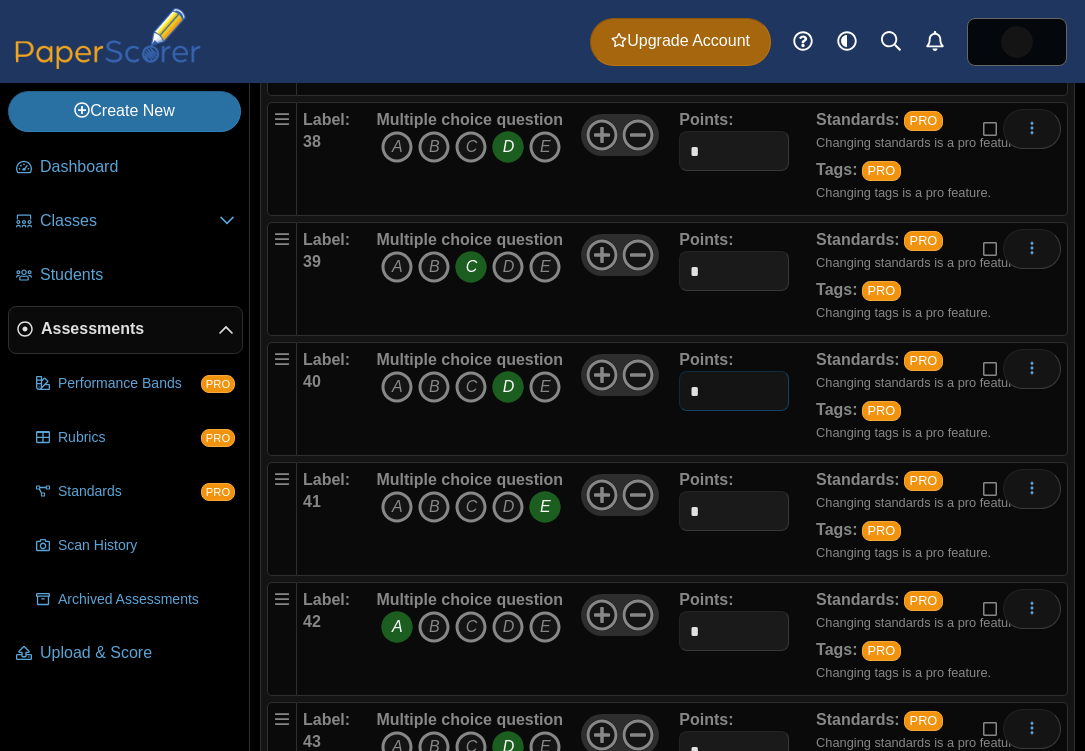 click on "*" at bounding box center (733, 391) 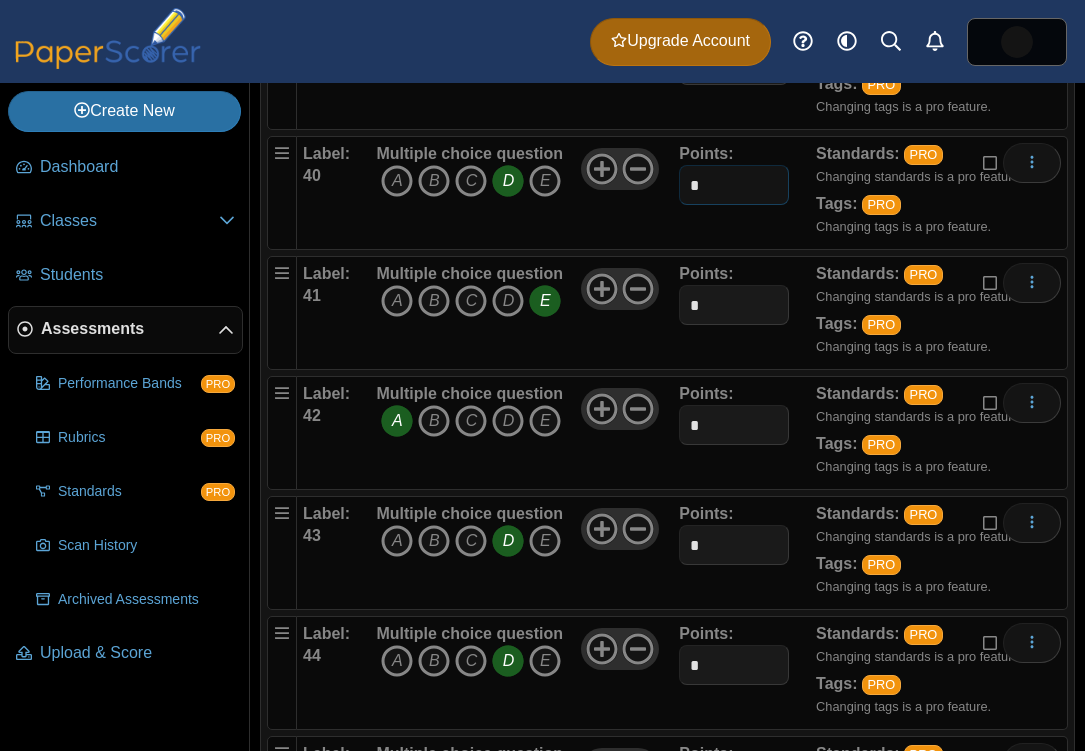 scroll, scrollTop: 5013, scrollLeft: 0, axis: vertical 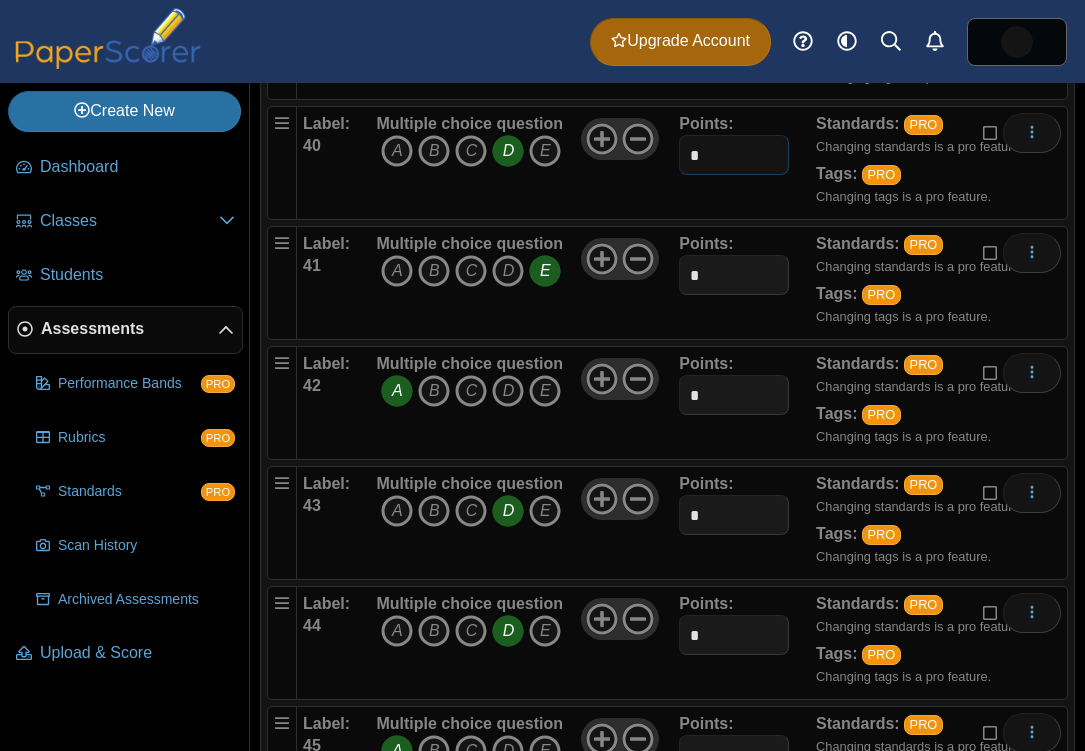 type on "*" 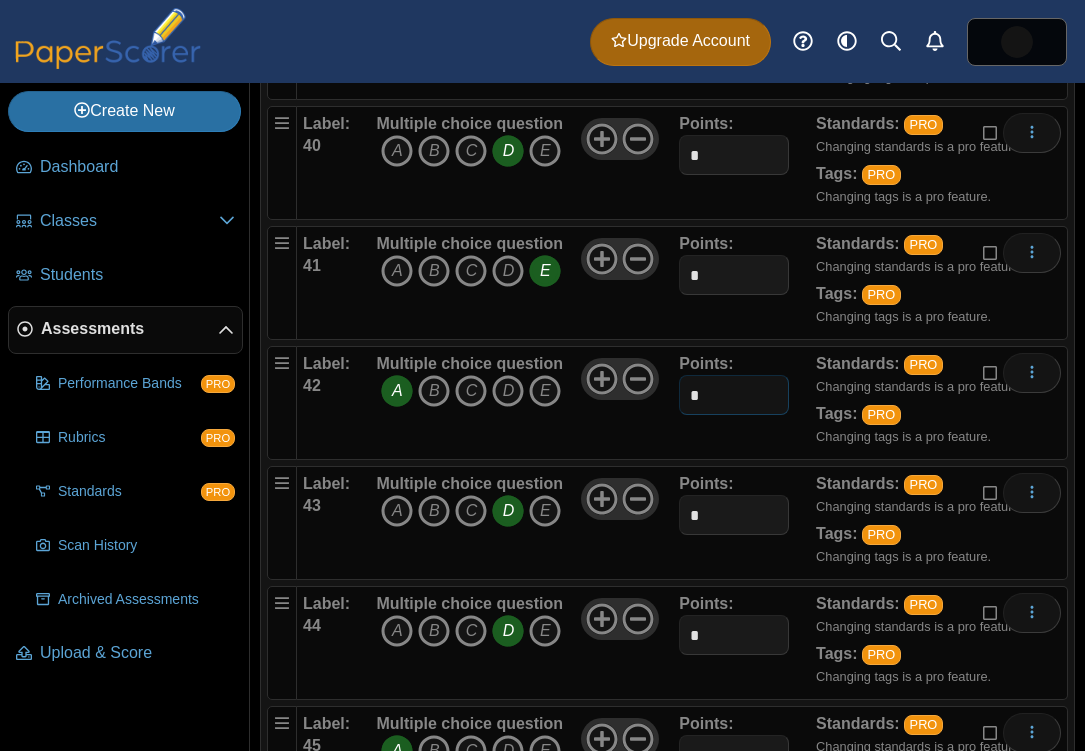 click on "*" at bounding box center [733, 395] 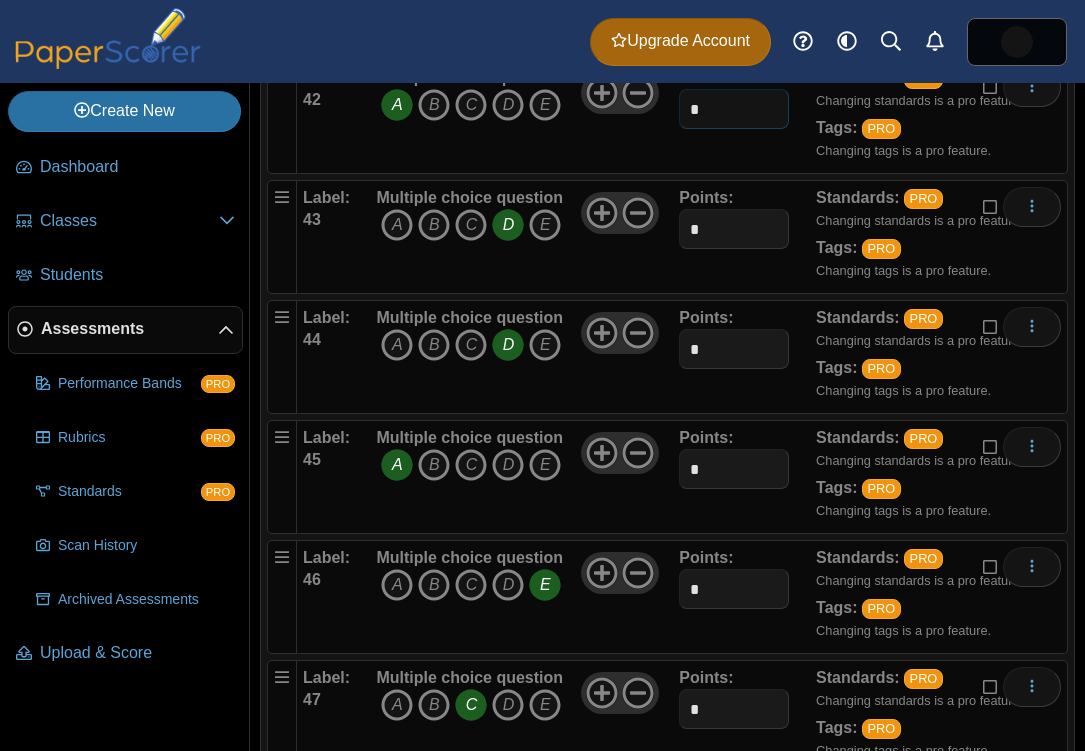 scroll, scrollTop: 5447, scrollLeft: 0, axis: vertical 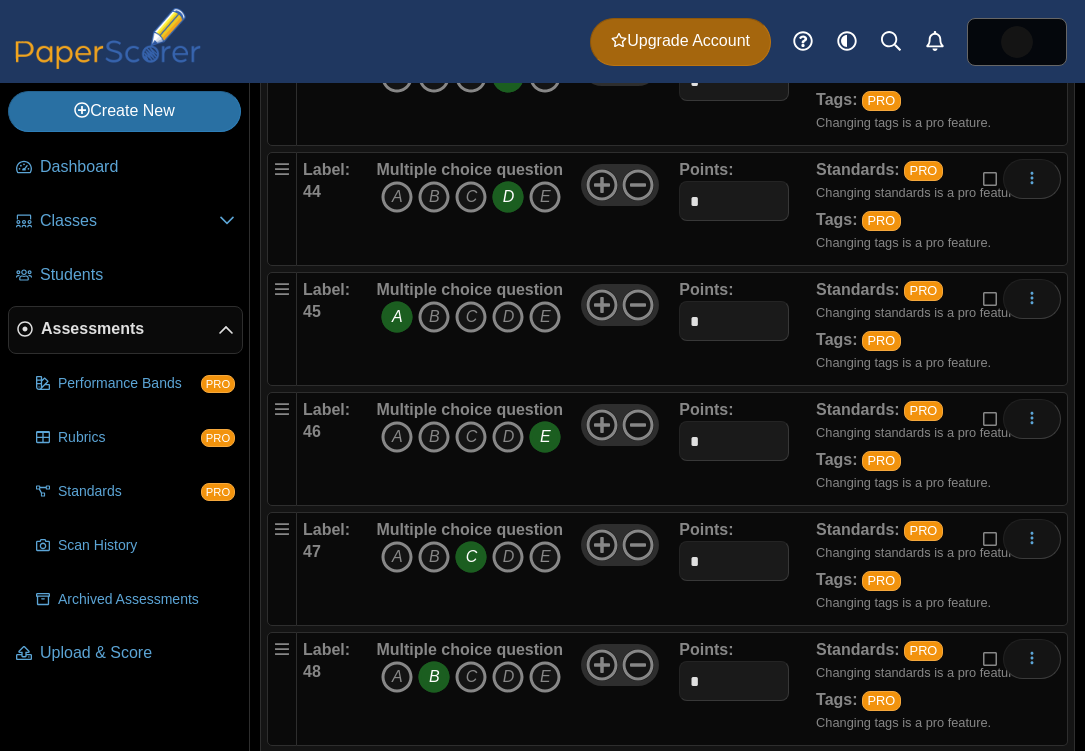 type on "*" 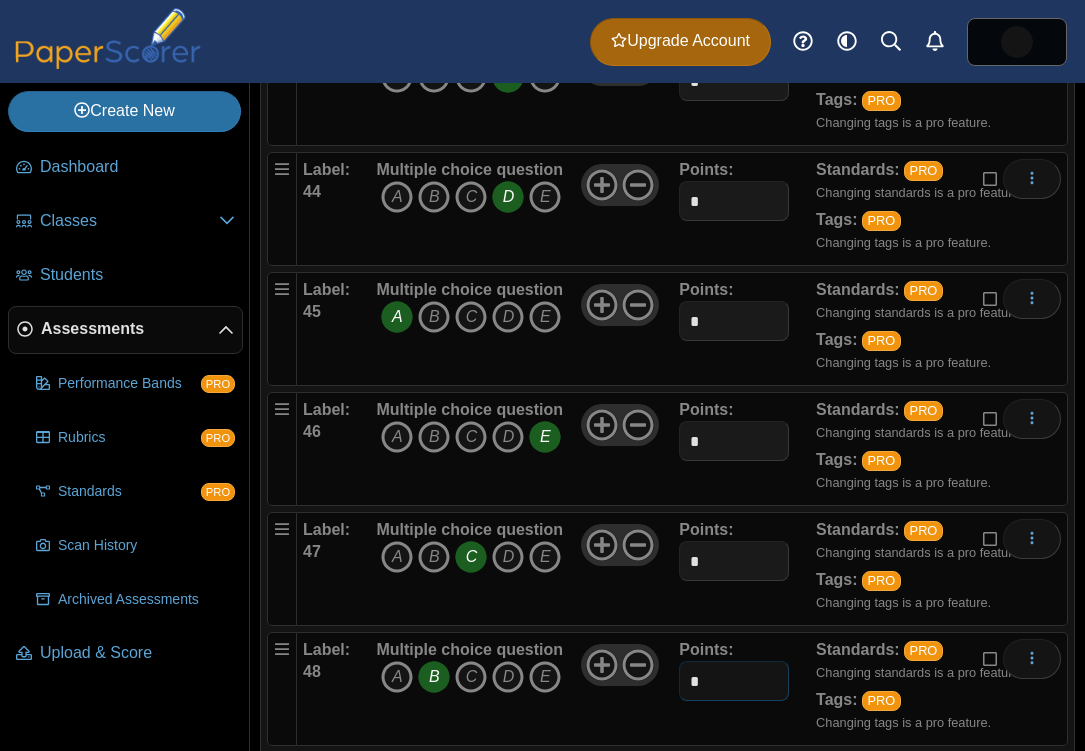 click on "*" at bounding box center (733, 681) 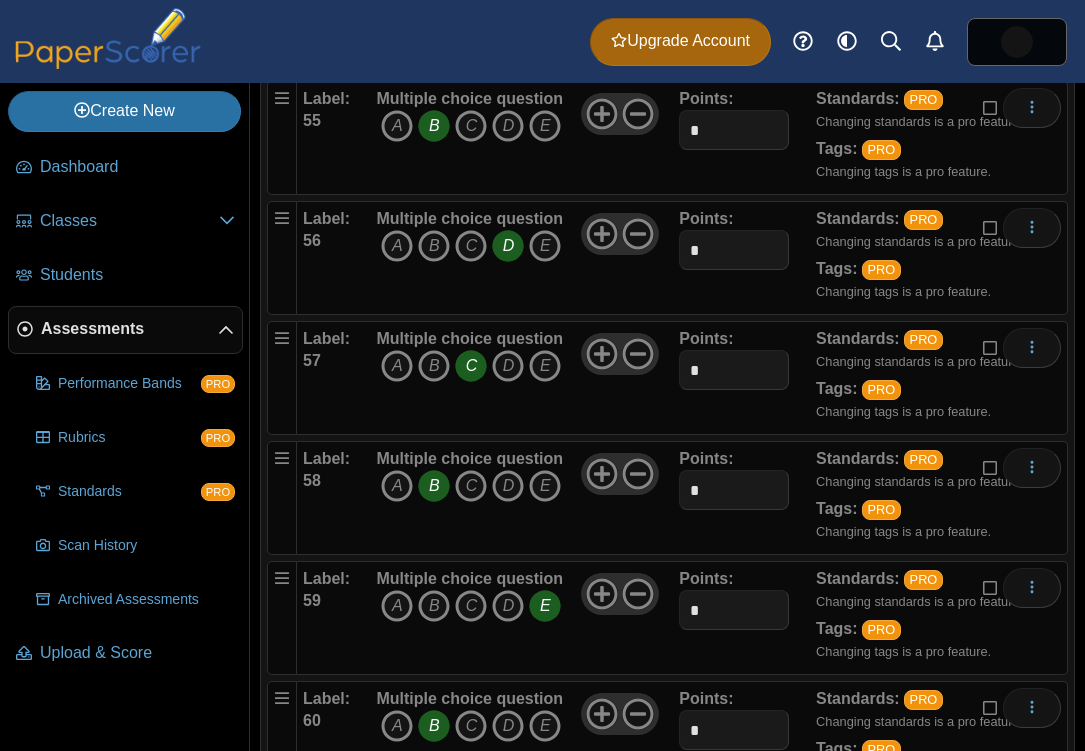 scroll, scrollTop: 6820, scrollLeft: 0, axis: vertical 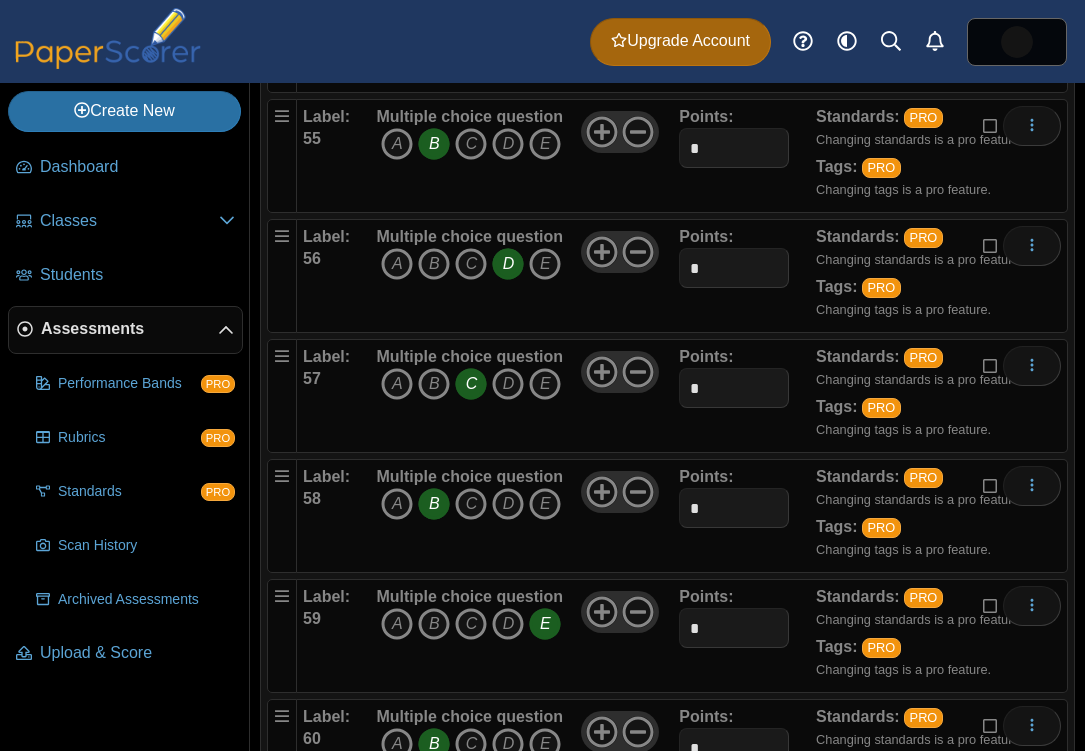 type on "*" 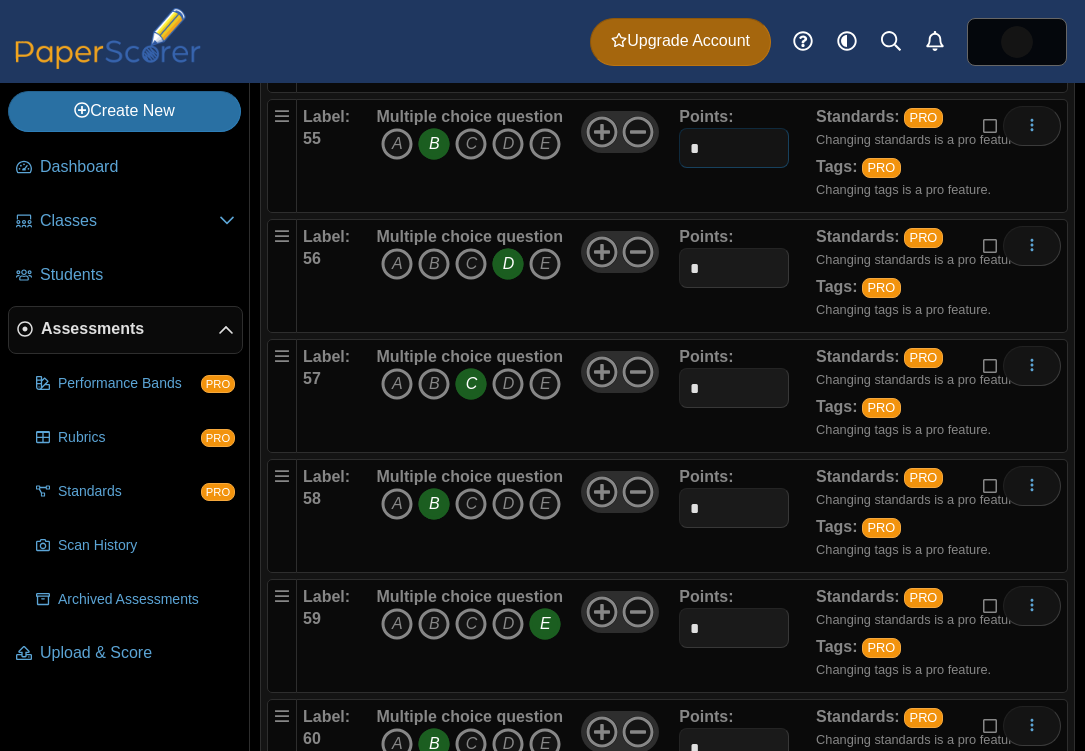 click on "*" at bounding box center [733, 148] 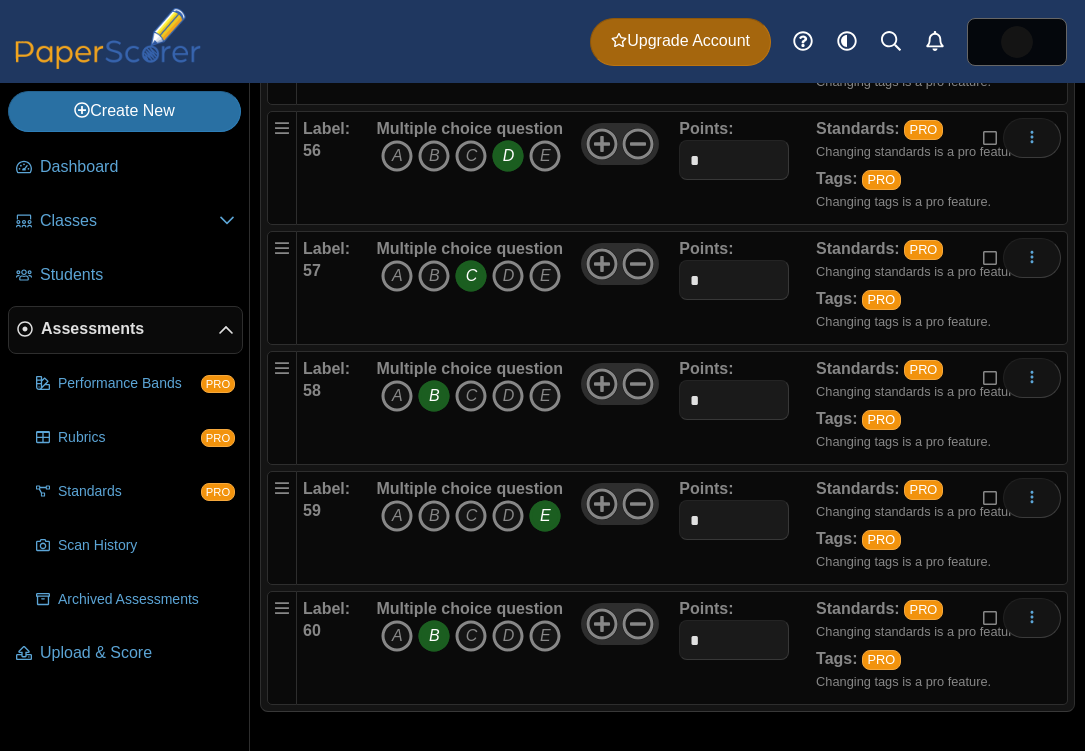 type on "*" 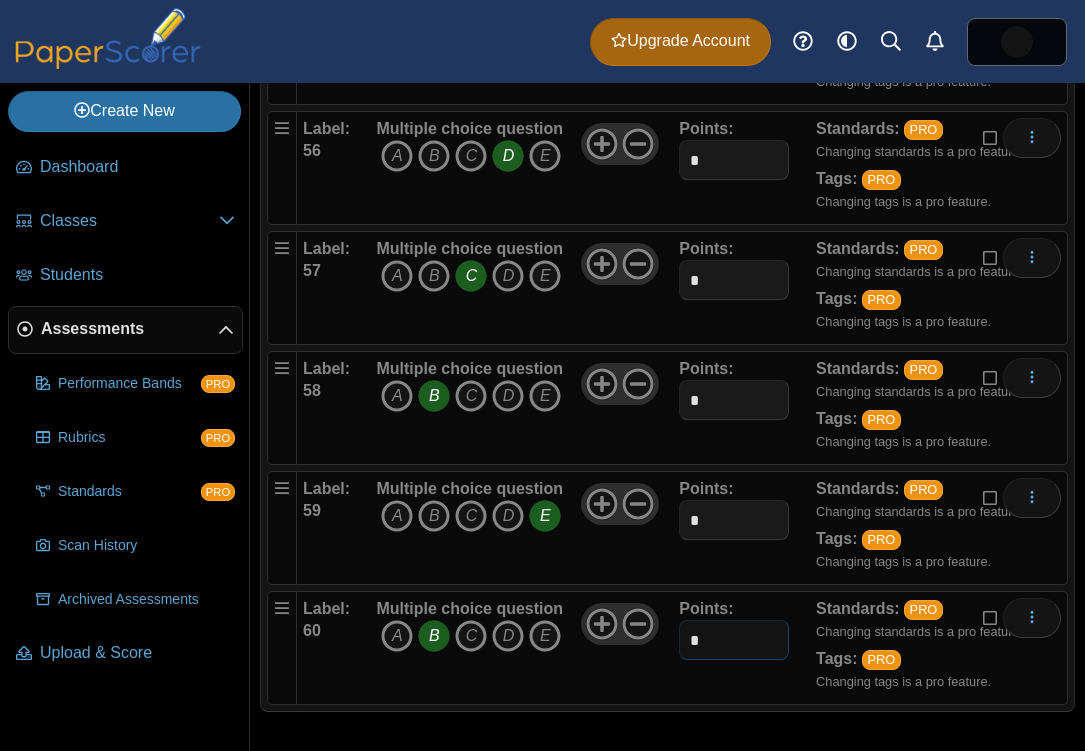 click on "*" at bounding box center [733, 640] 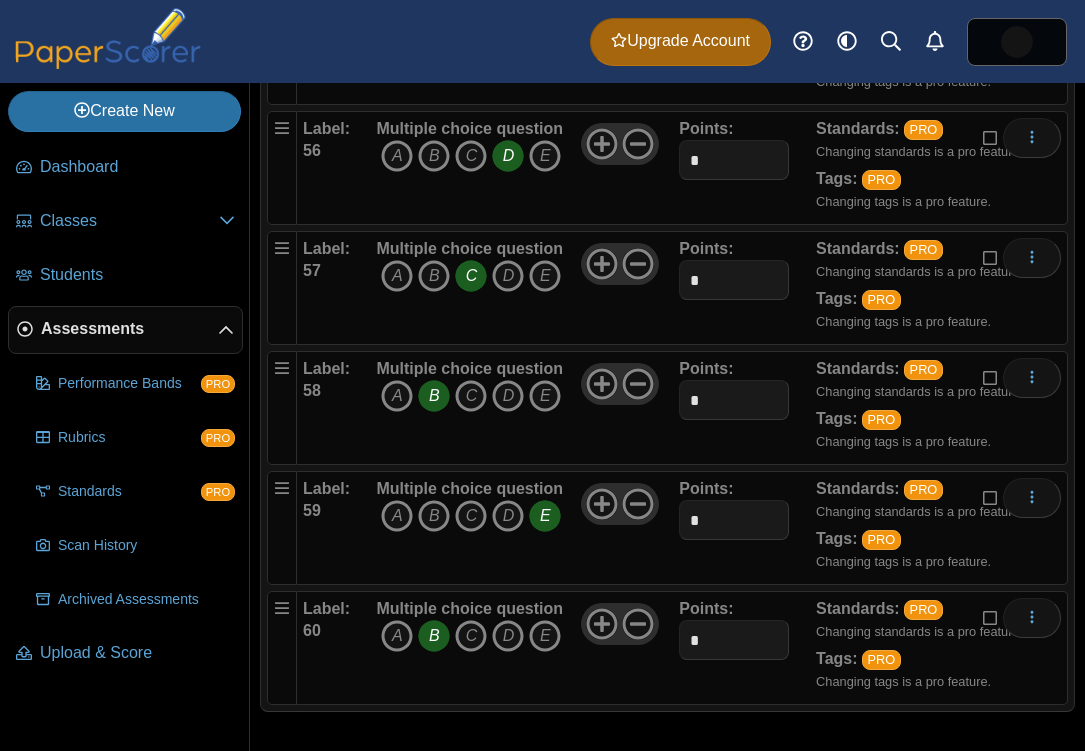 click on "Assessments" at bounding box center [129, 329] 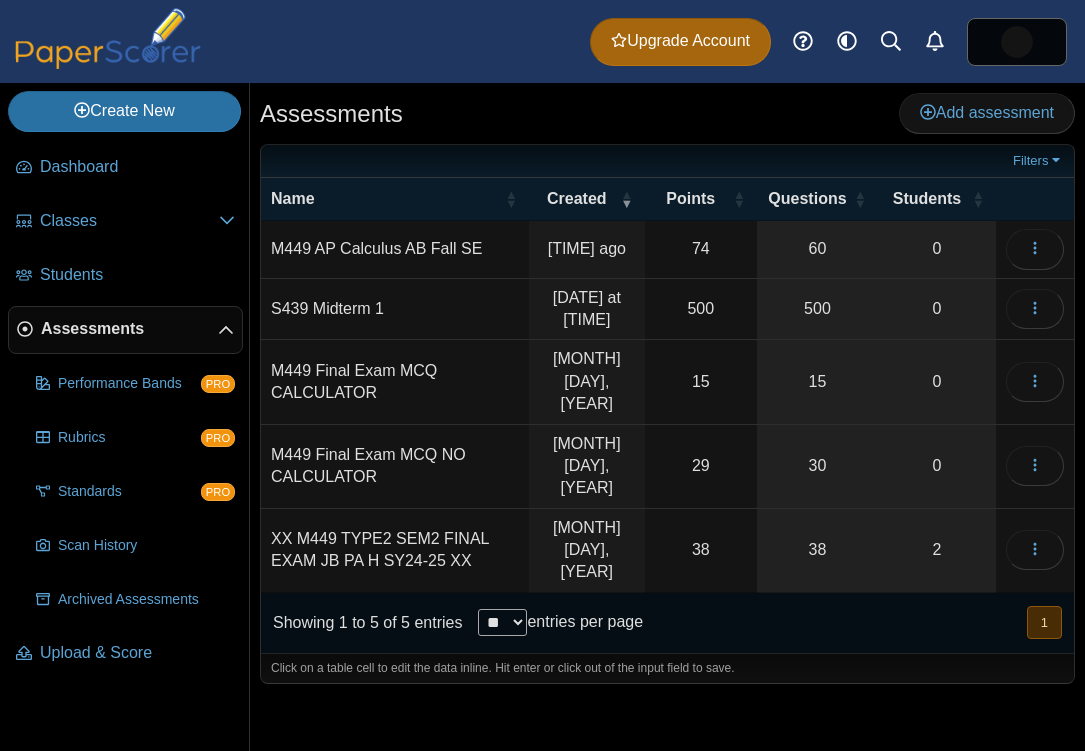scroll, scrollTop: 0, scrollLeft: 0, axis: both 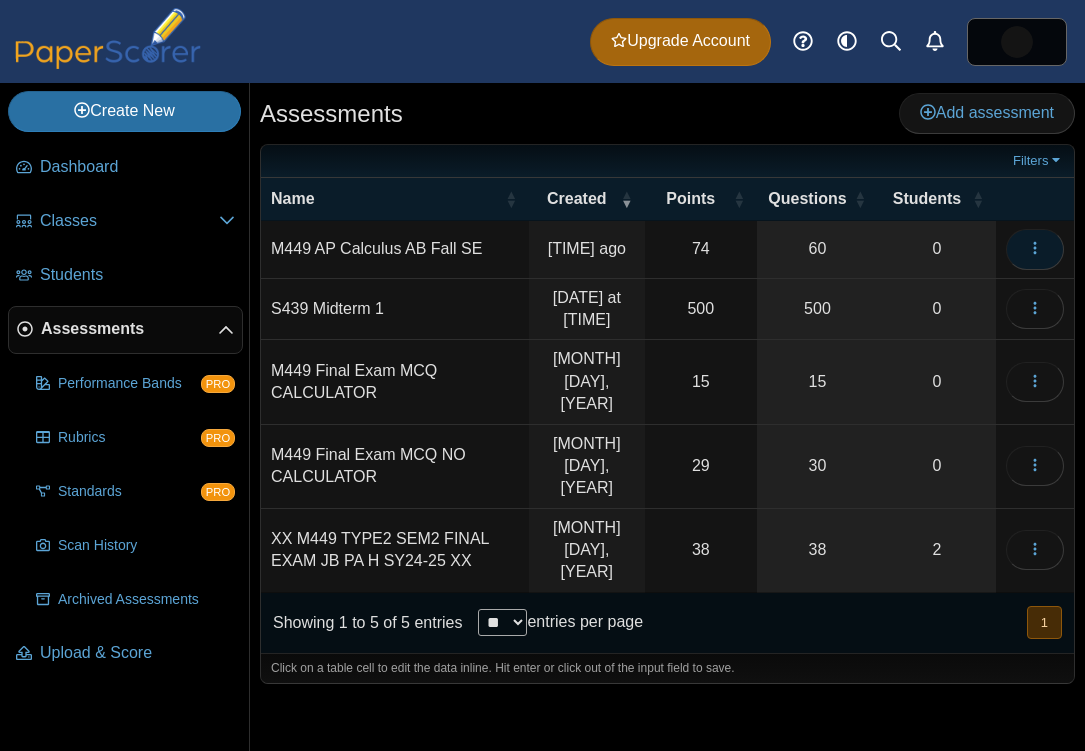 click at bounding box center [1035, 249] 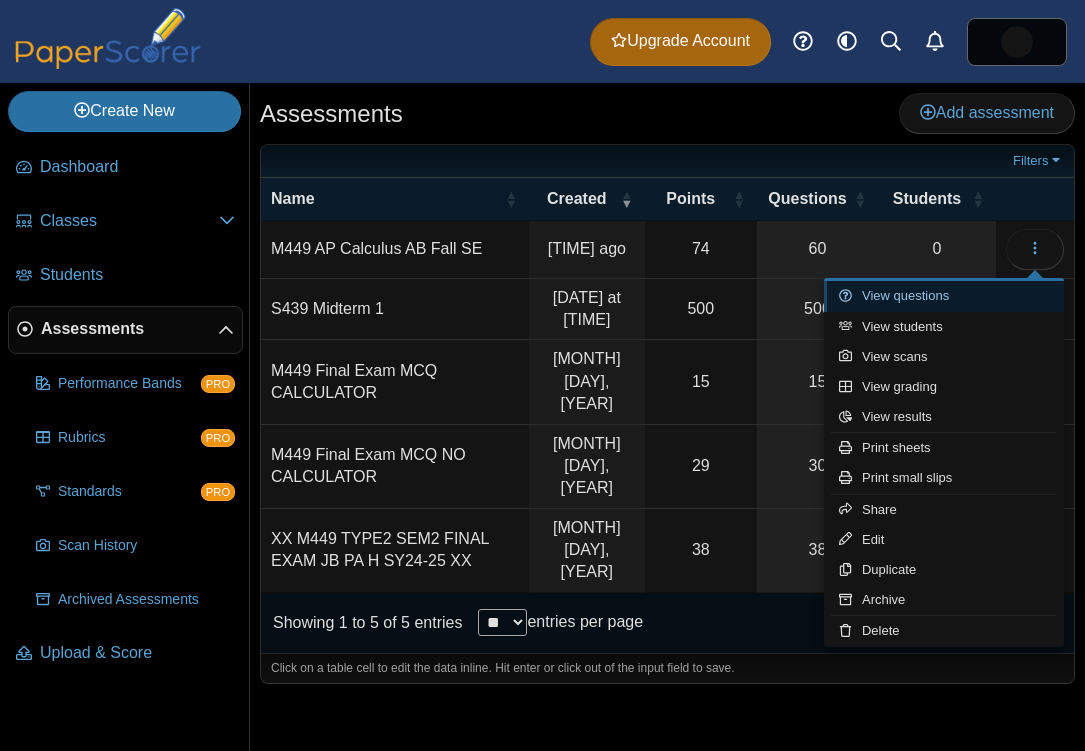 click on "View questions" at bounding box center (944, 296) 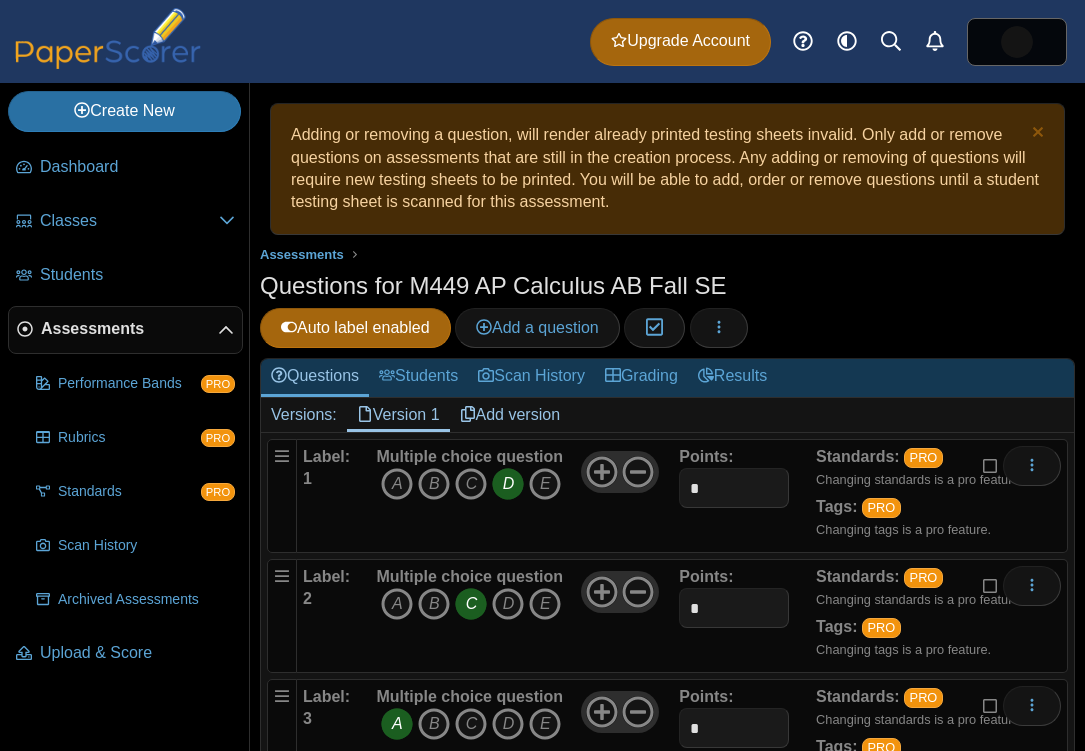 scroll, scrollTop: 0, scrollLeft: 0, axis: both 